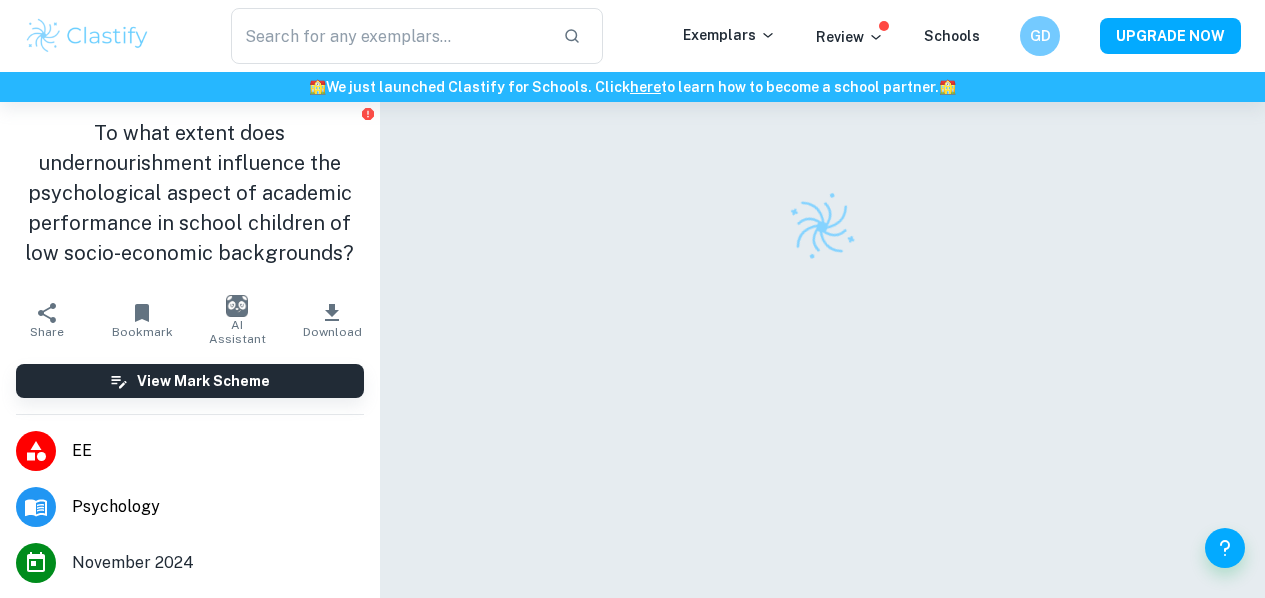 scroll, scrollTop: 102, scrollLeft: 0, axis: vertical 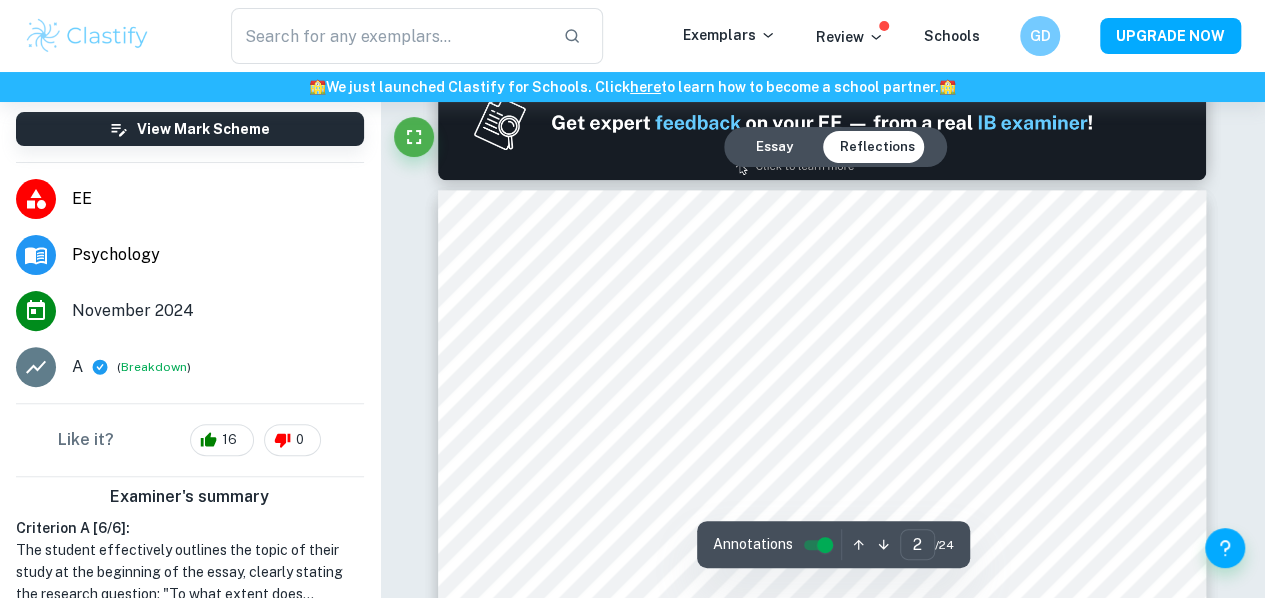 click on "Essay" at bounding box center [774, 147] 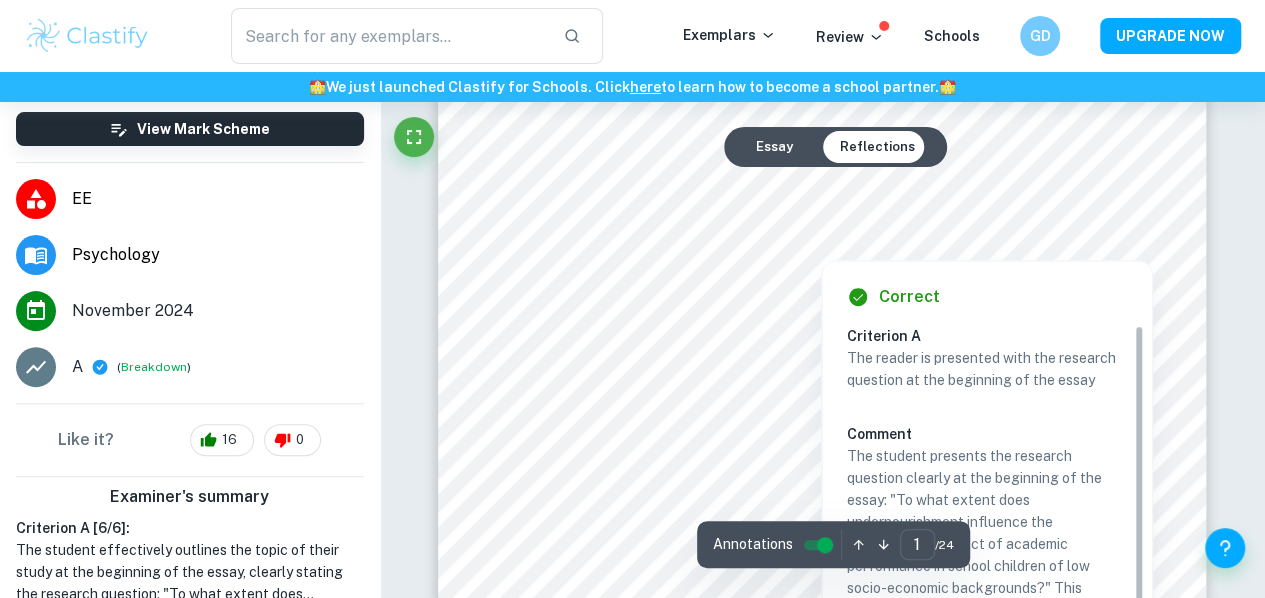 scroll, scrollTop: 444, scrollLeft: 0, axis: vertical 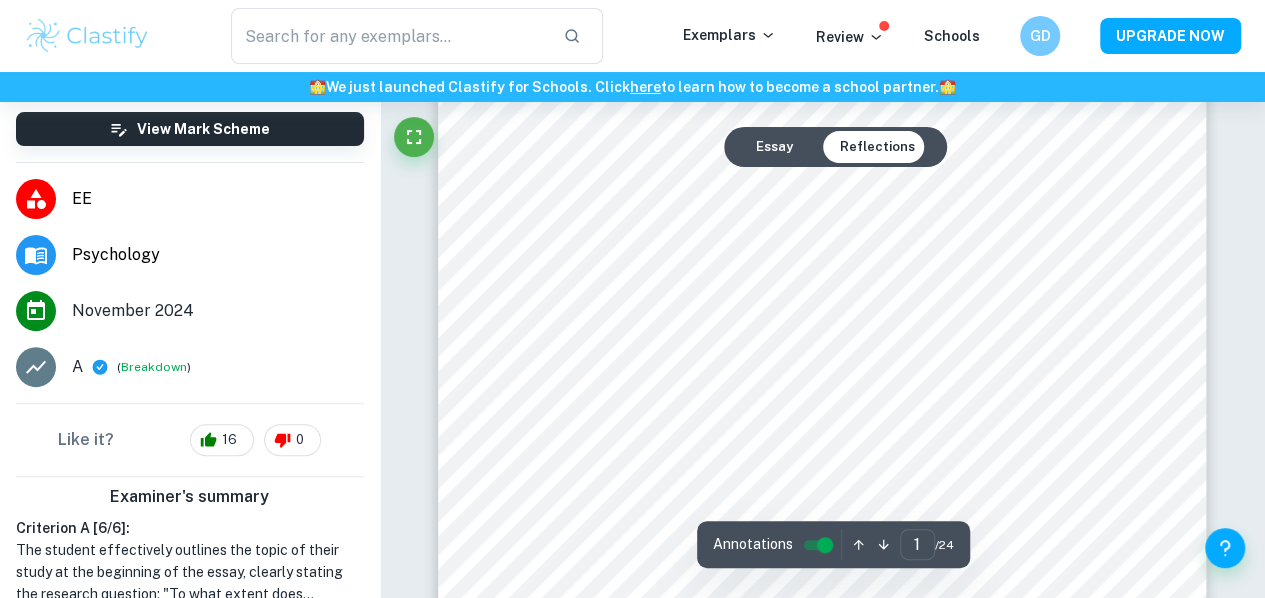 click on "Essay" at bounding box center (774, 147) 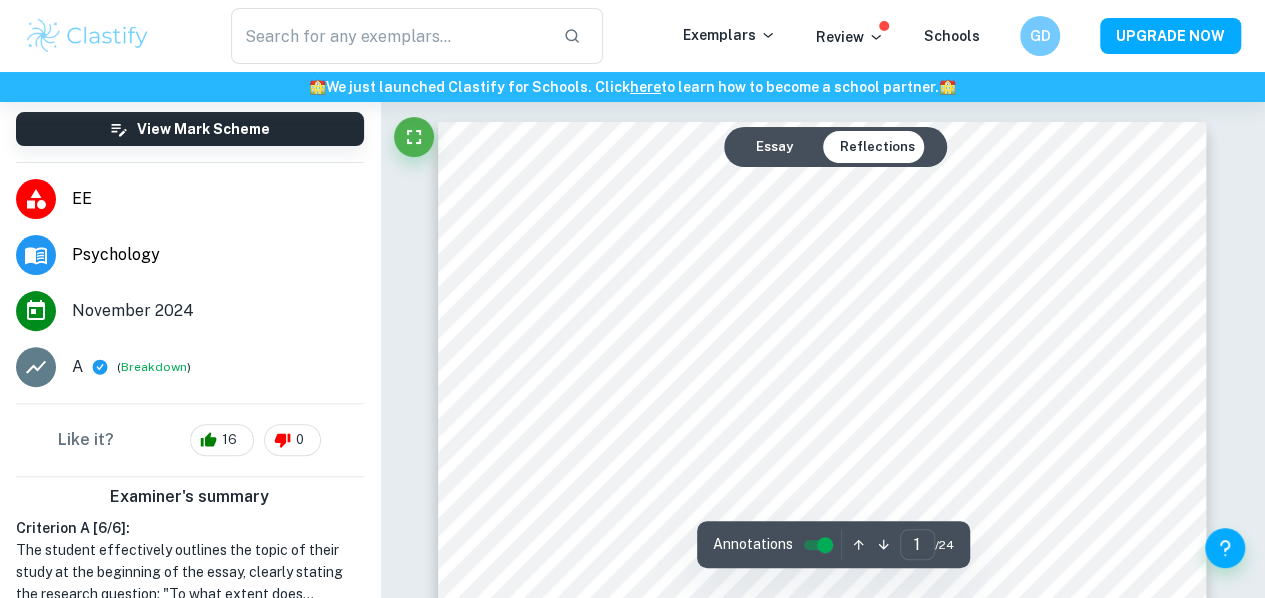 click on "Essay" at bounding box center [774, 147] 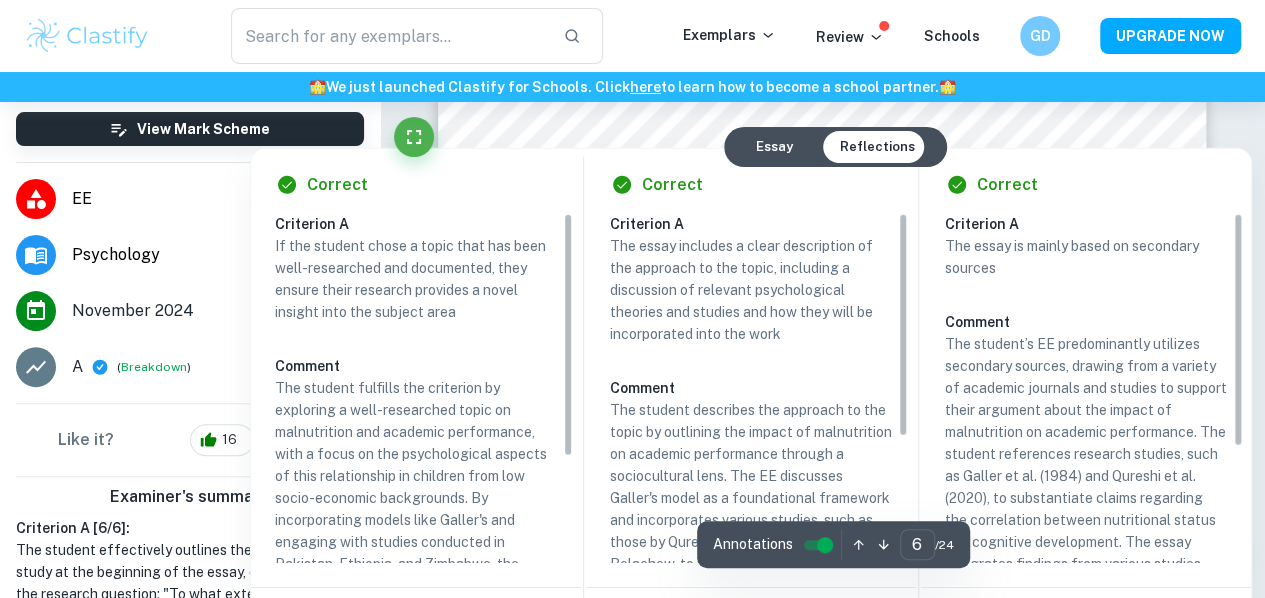 scroll, scrollTop: 6579, scrollLeft: 0, axis: vertical 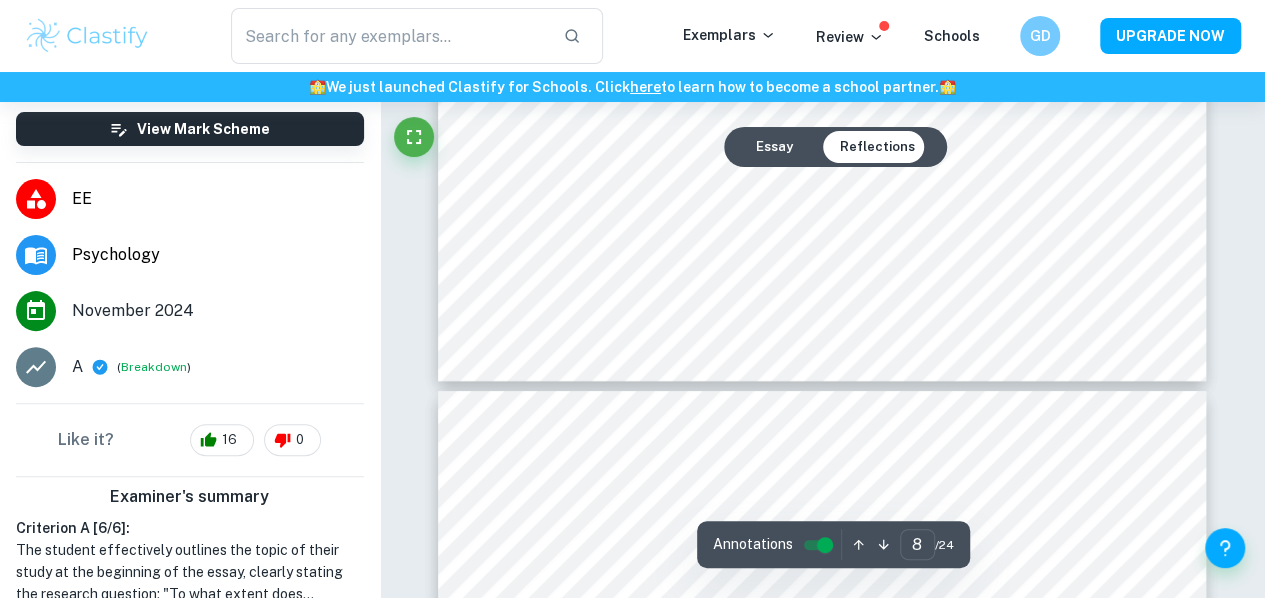 type on "7" 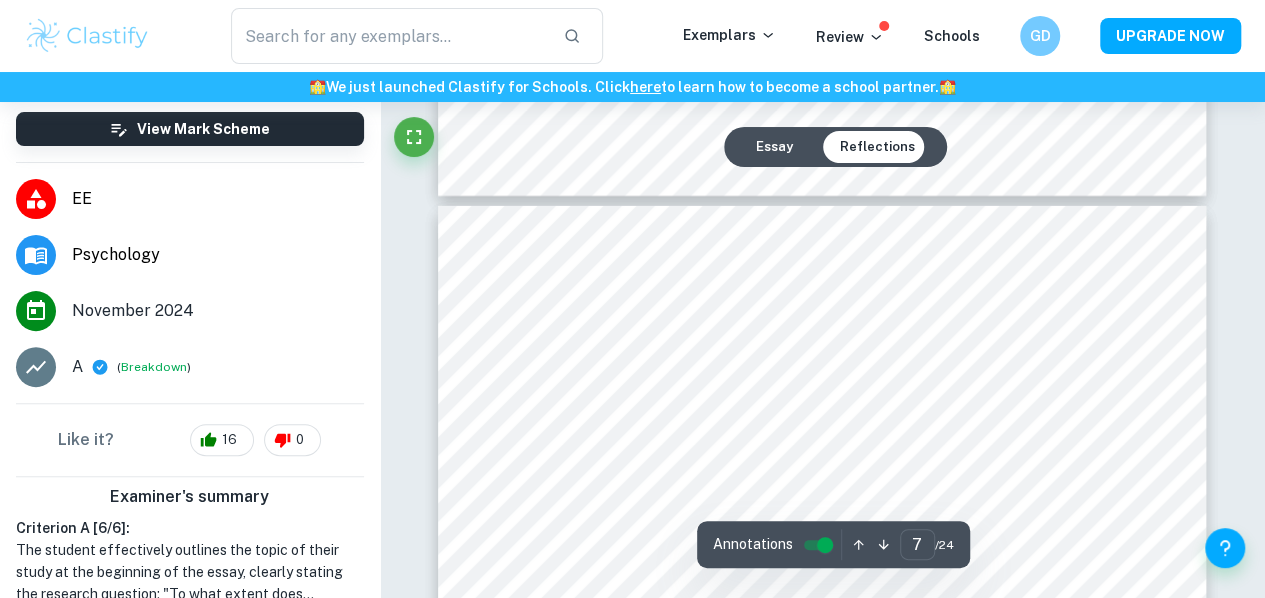 scroll, scrollTop: 6735, scrollLeft: 0, axis: vertical 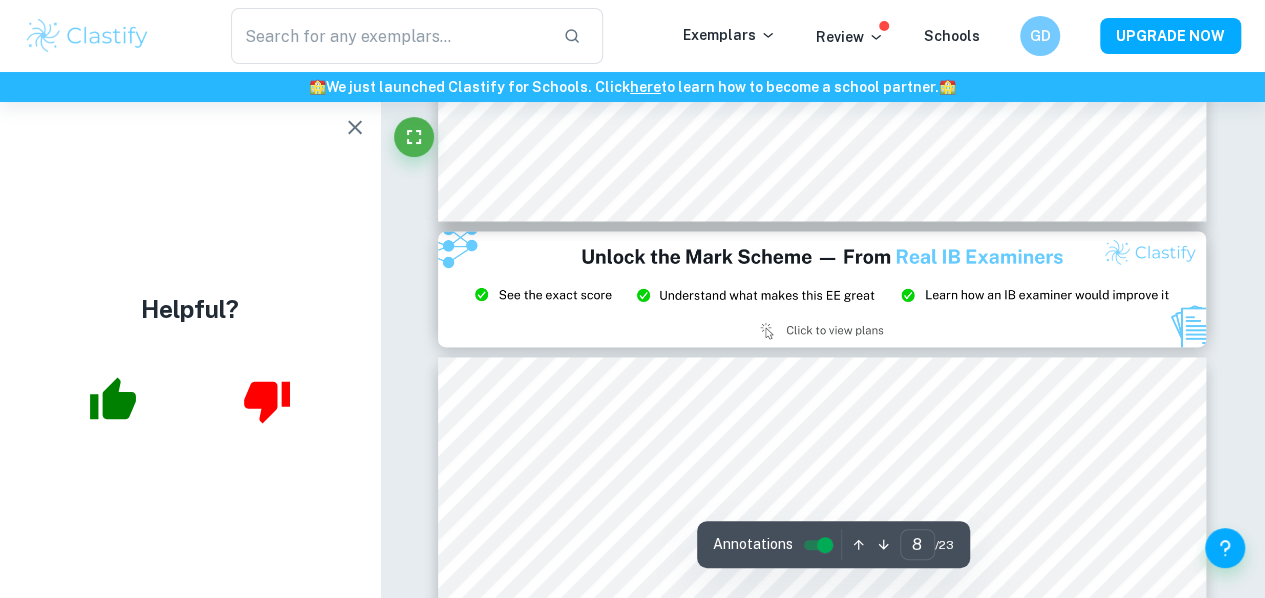 type on "9" 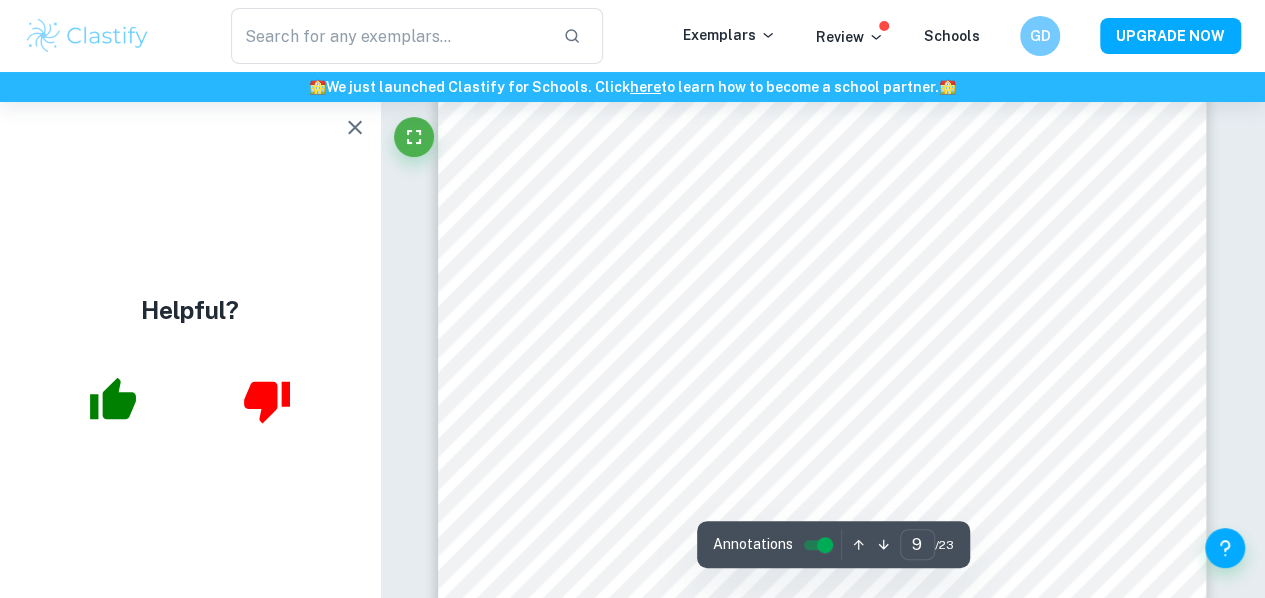 scroll, scrollTop: 9292, scrollLeft: 0, axis: vertical 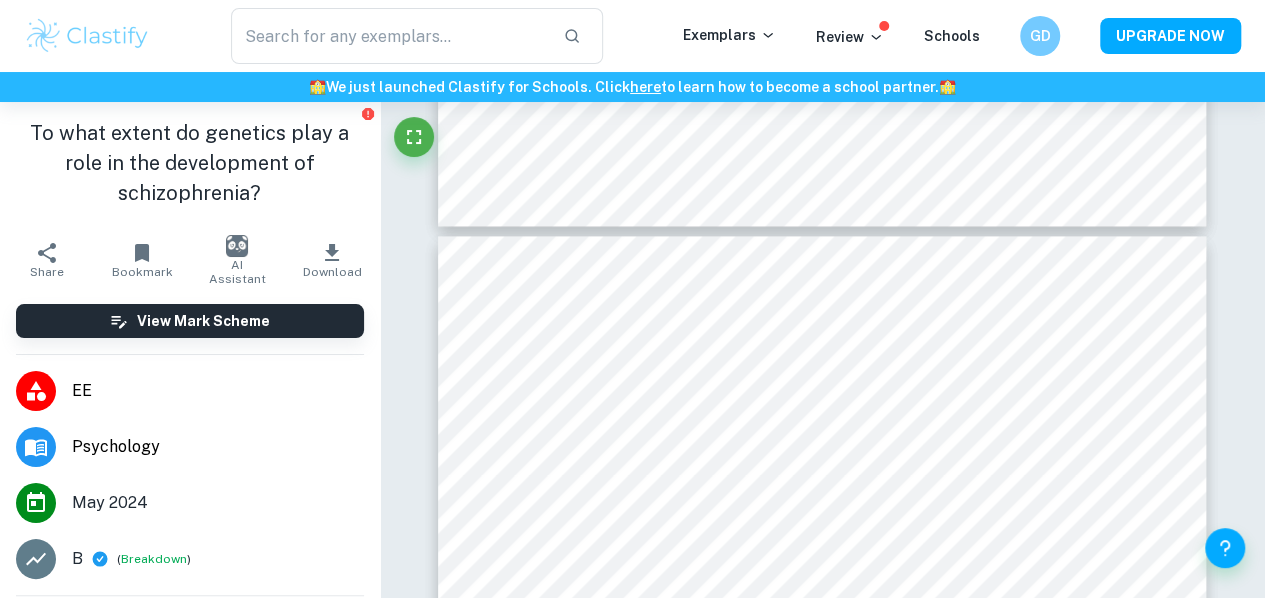 type on "5" 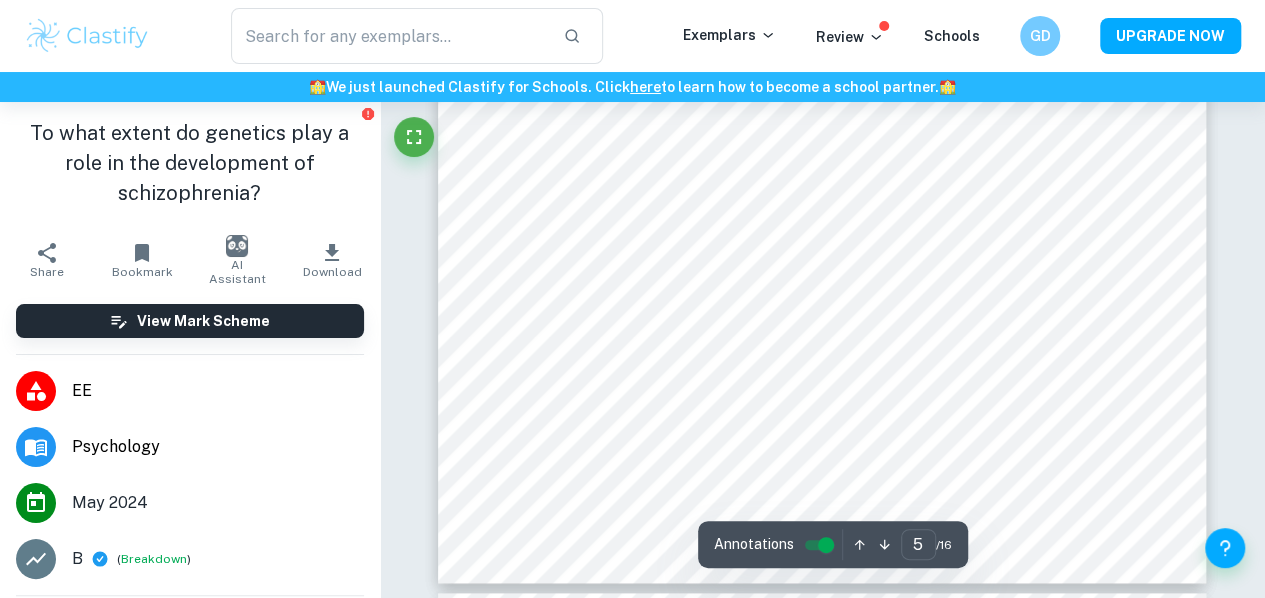 scroll, scrollTop: 4793, scrollLeft: 0, axis: vertical 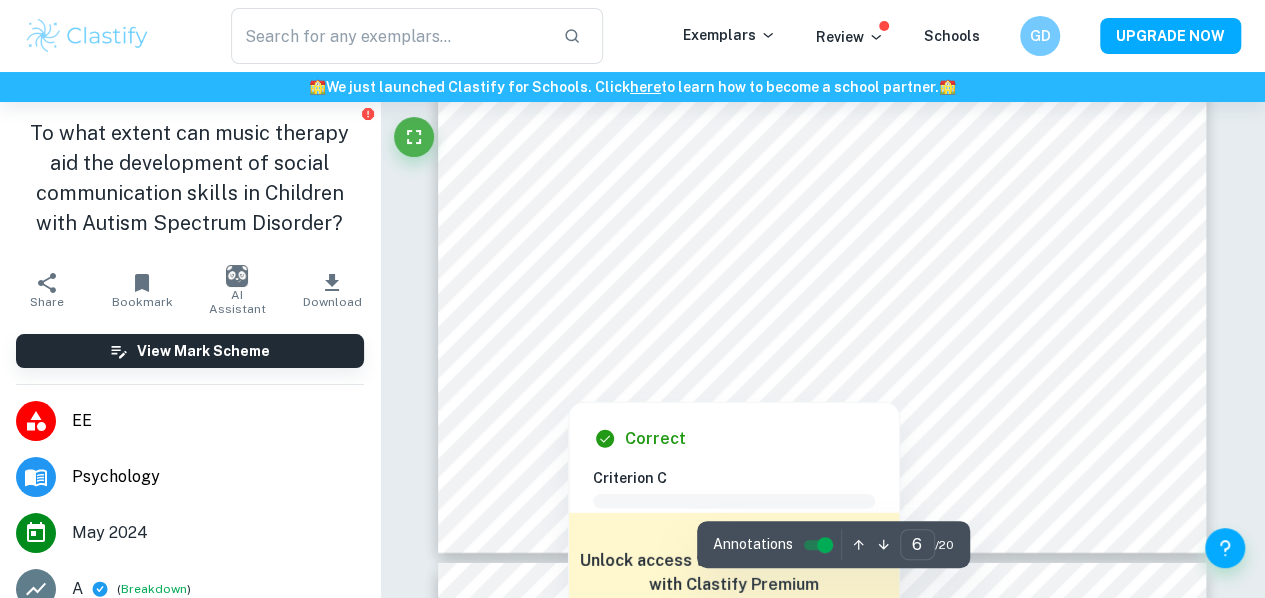 type on "7" 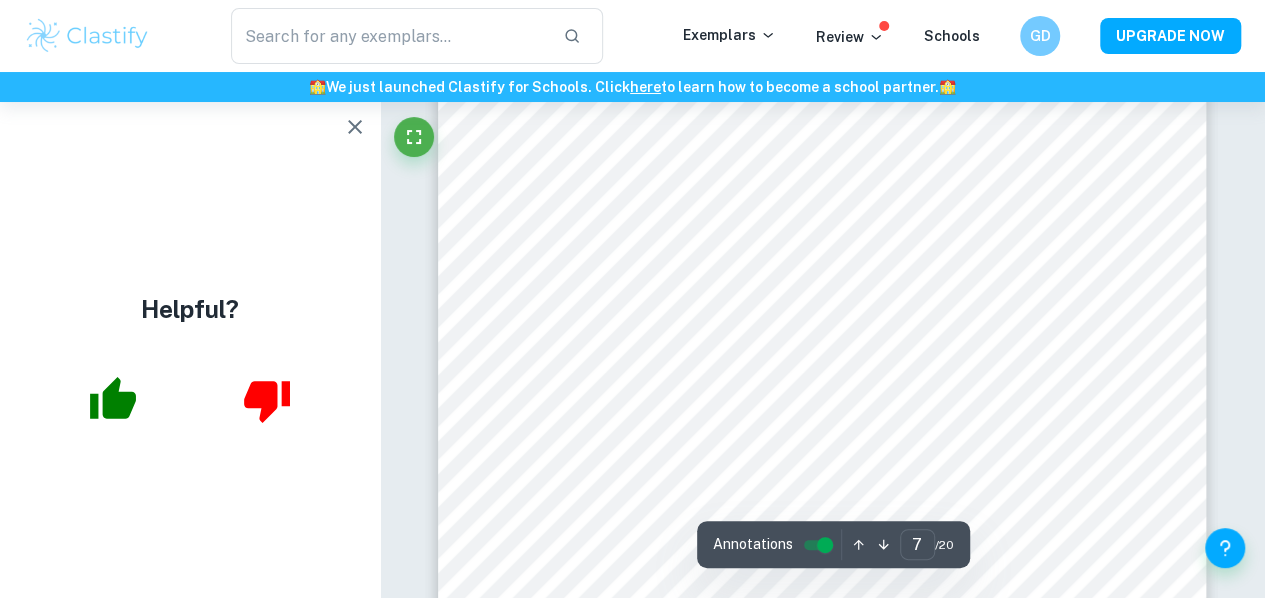 scroll, scrollTop: 7142, scrollLeft: 0, axis: vertical 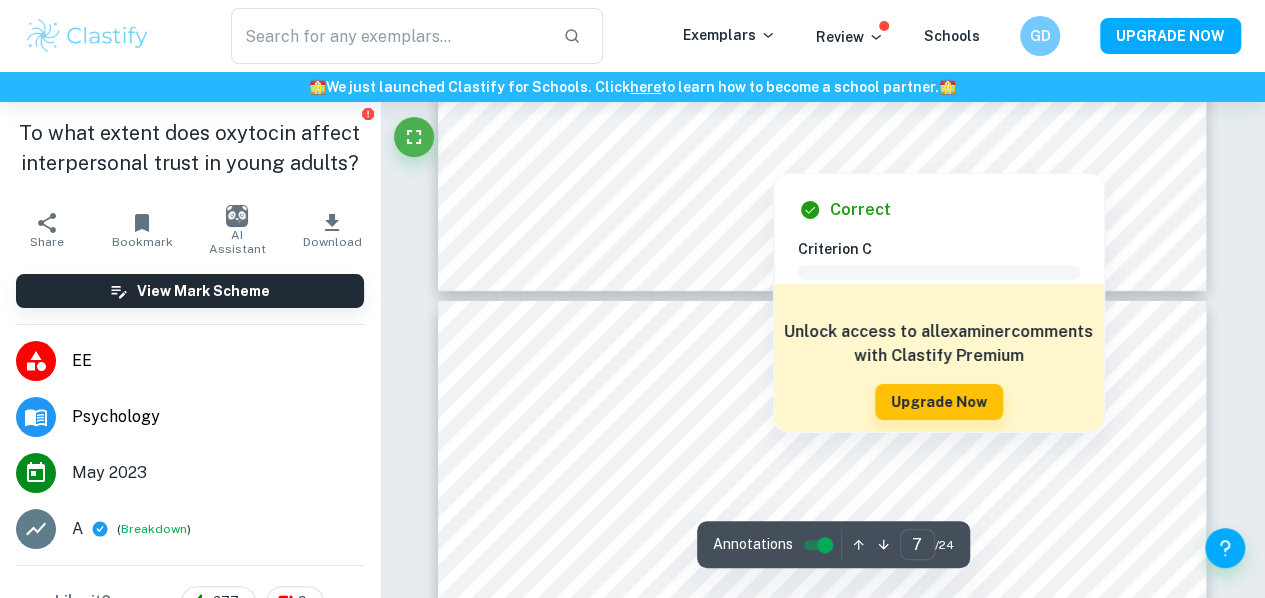type on "8" 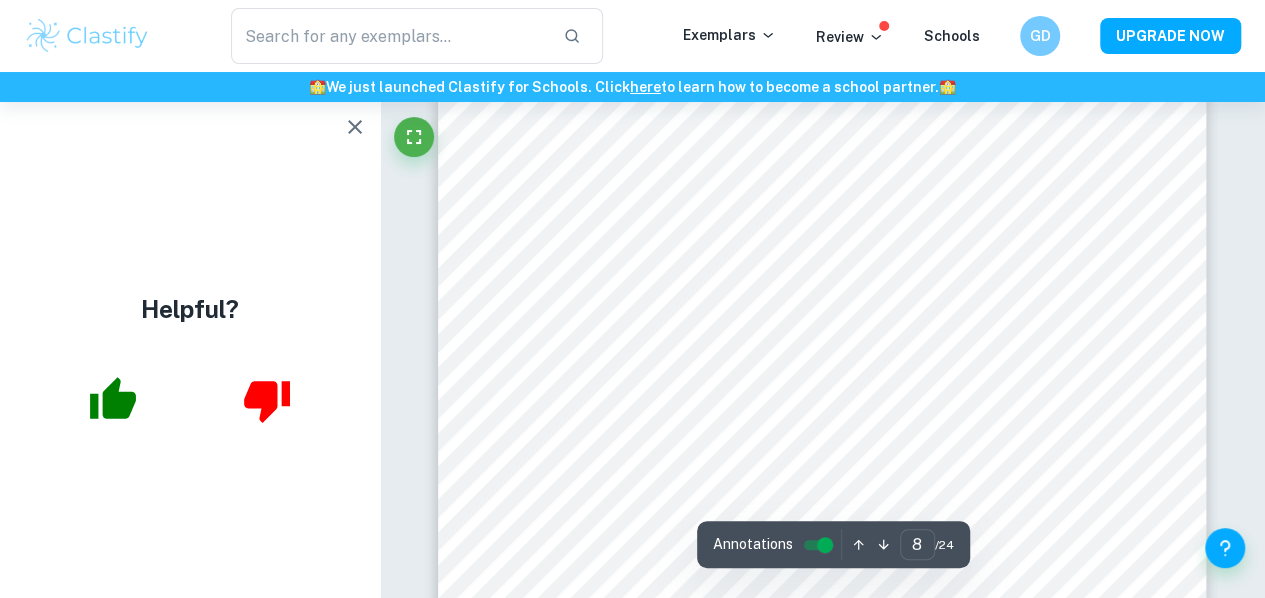scroll, scrollTop: 7456, scrollLeft: 0, axis: vertical 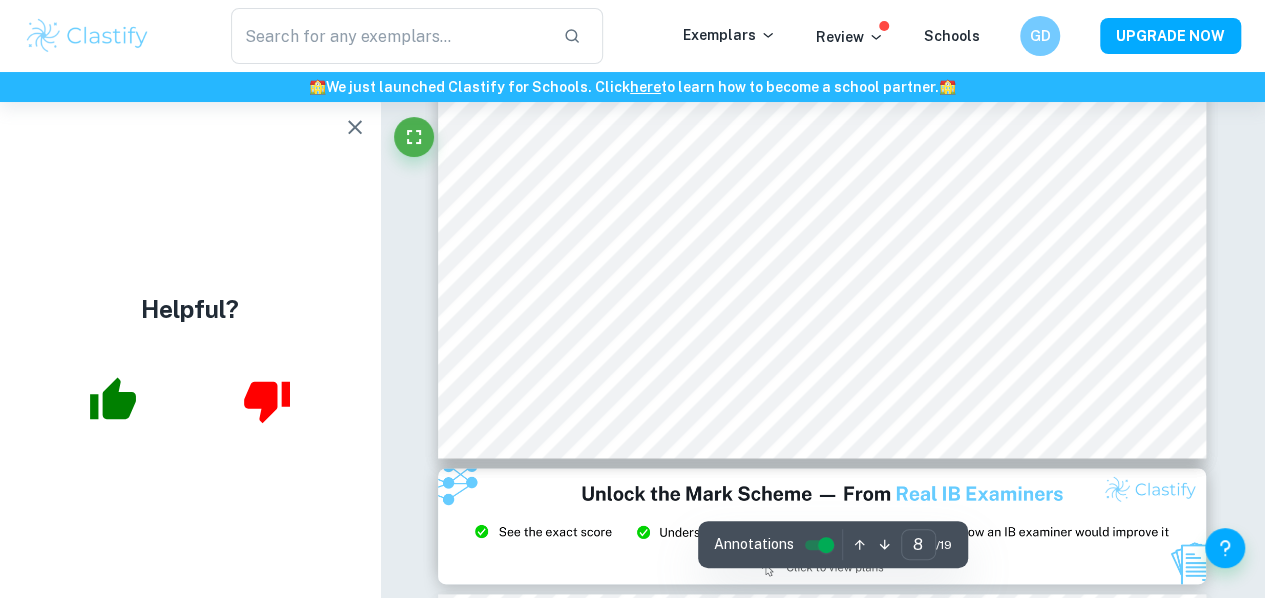 type on "9" 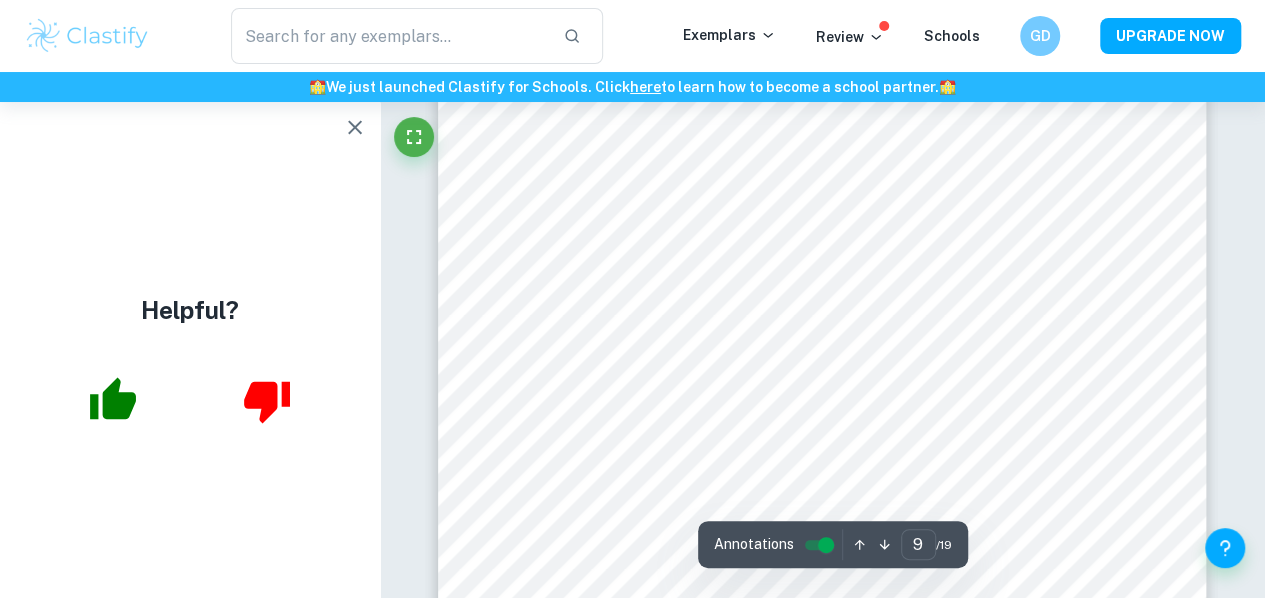 scroll, scrollTop: 9174, scrollLeft: 0, axis: vertical 